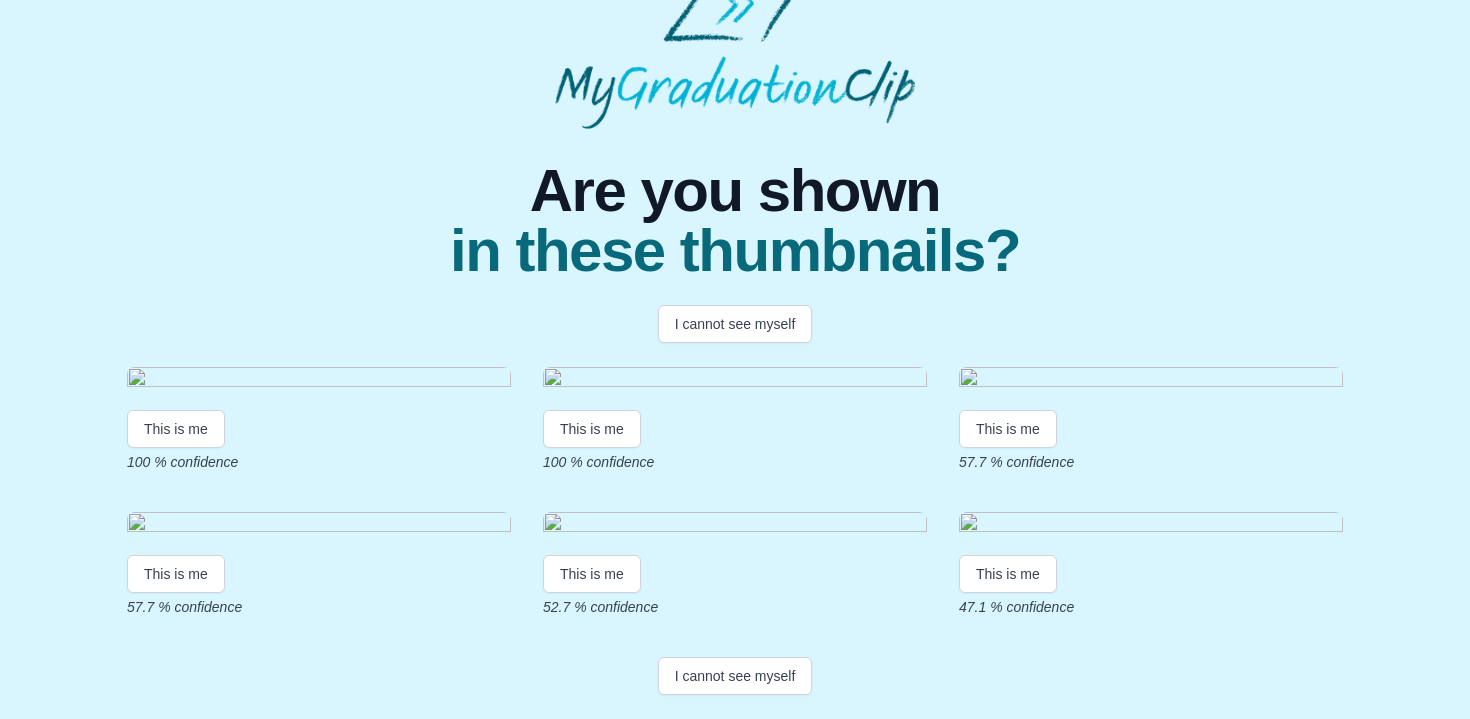 scroll, scrollTop: 301, scrollLeft: 0, axis: vertical 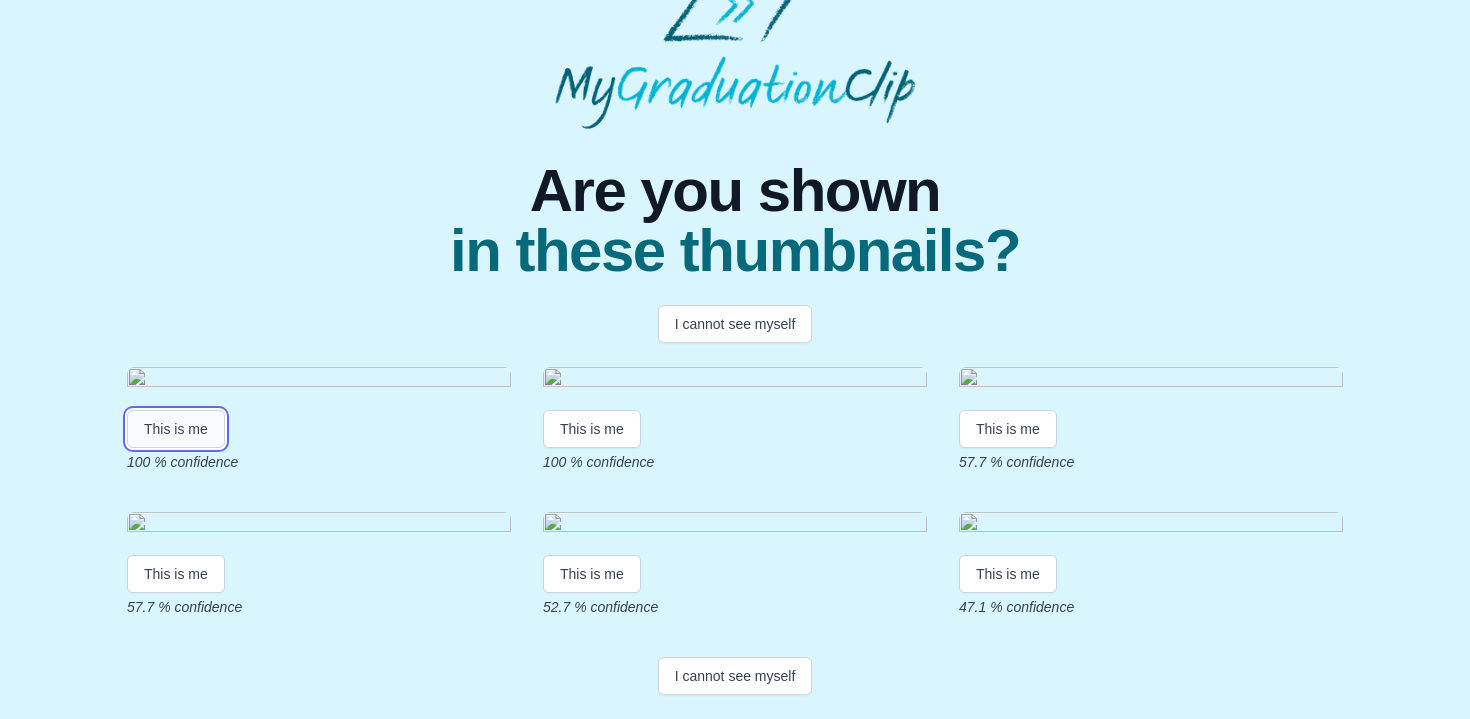 click on "This is me" at bounding box center (176, 429) 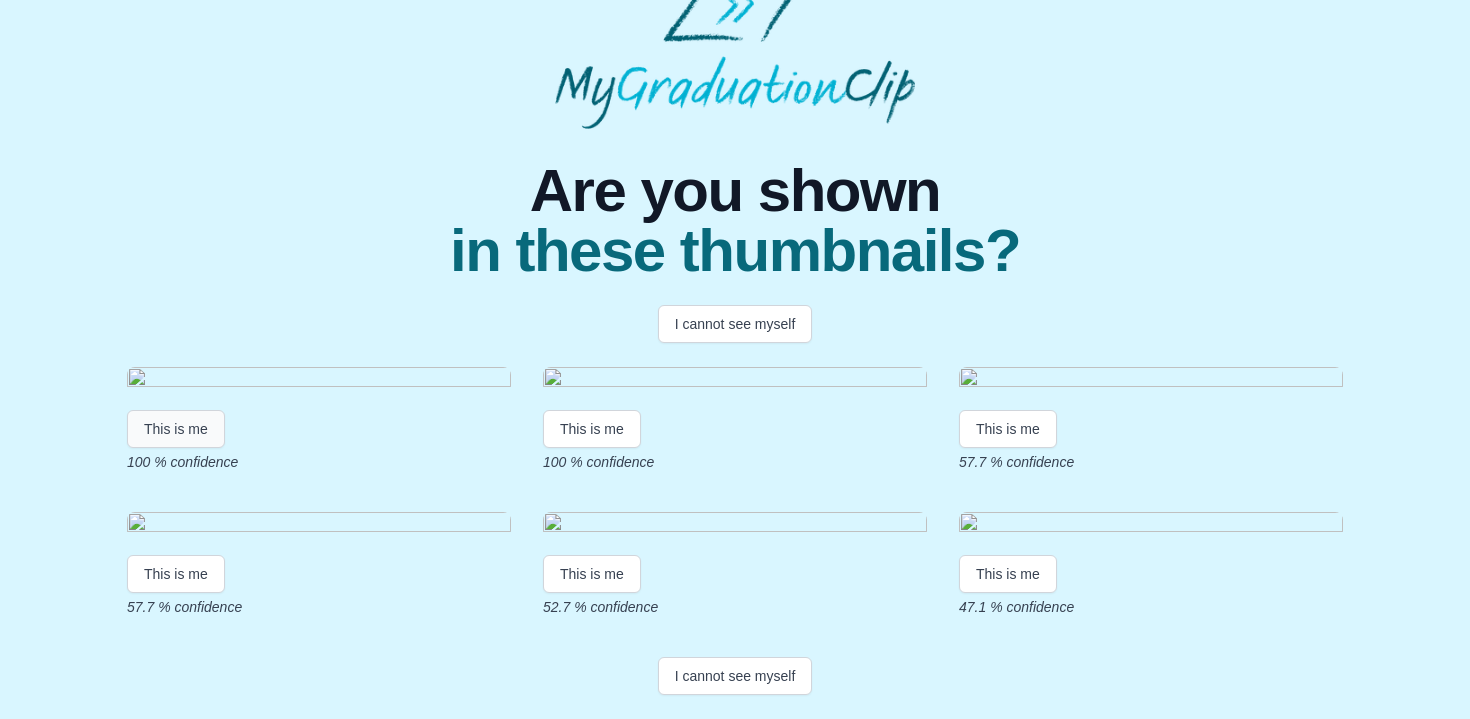 scroll, scrollTop: 0, scrollLeft: 0, axis: both 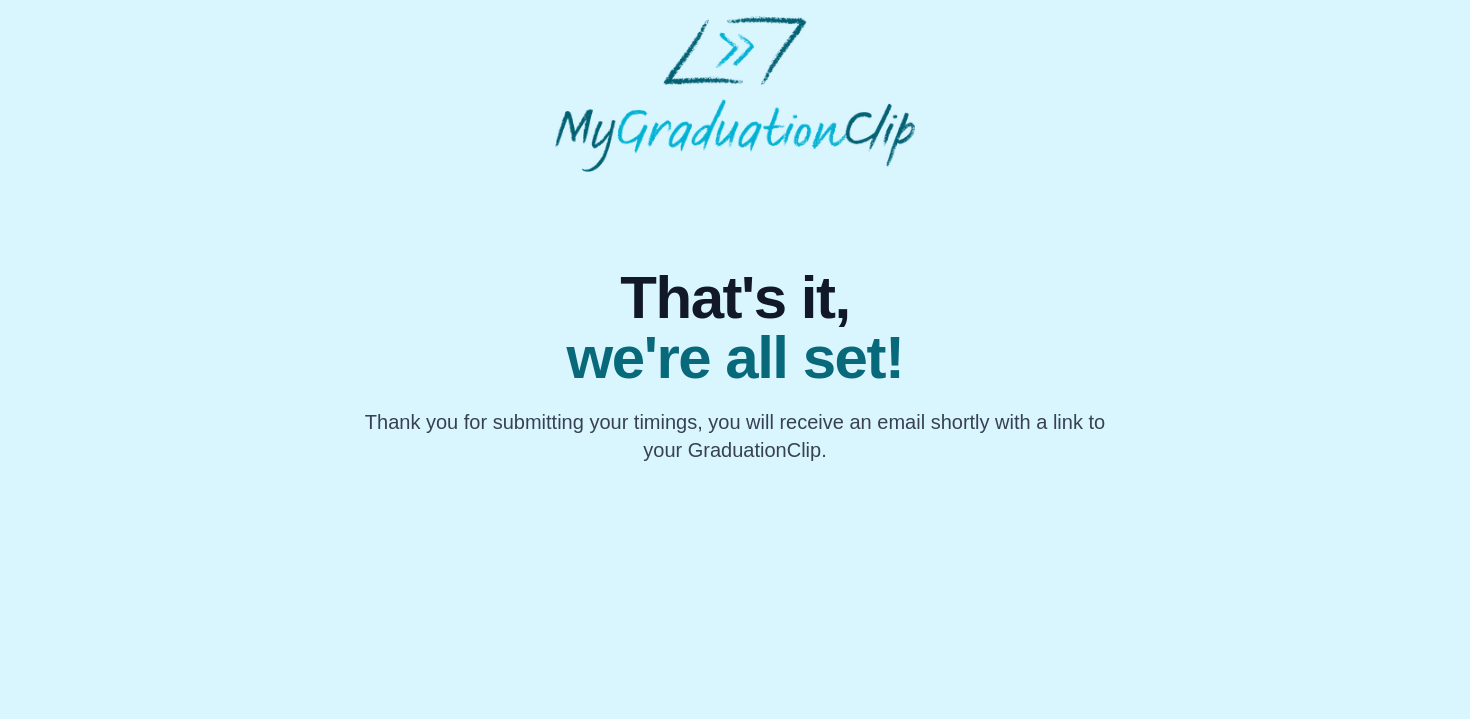 click on "we're all set!" at bounding box center (735, 358) 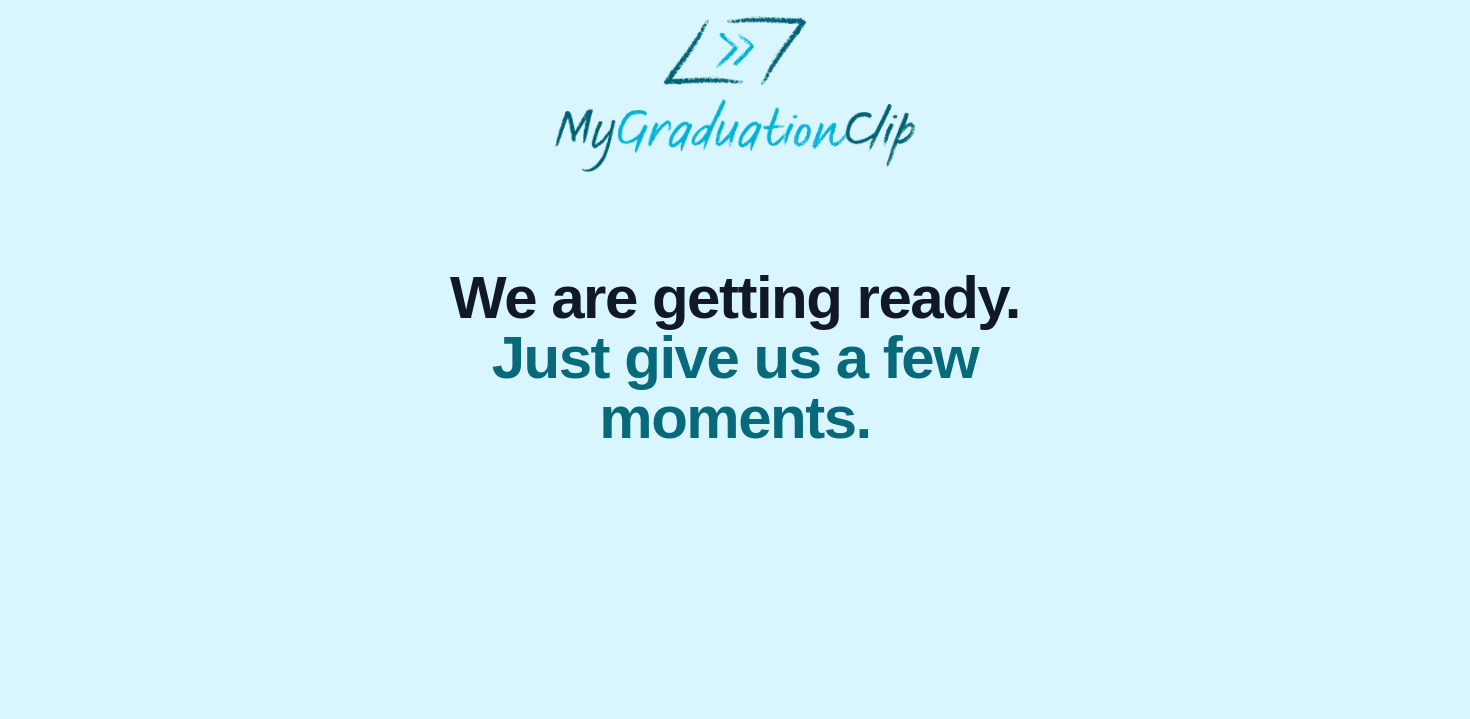 scroll, scrollTop: 0, scrollLeft: 0, axis: both 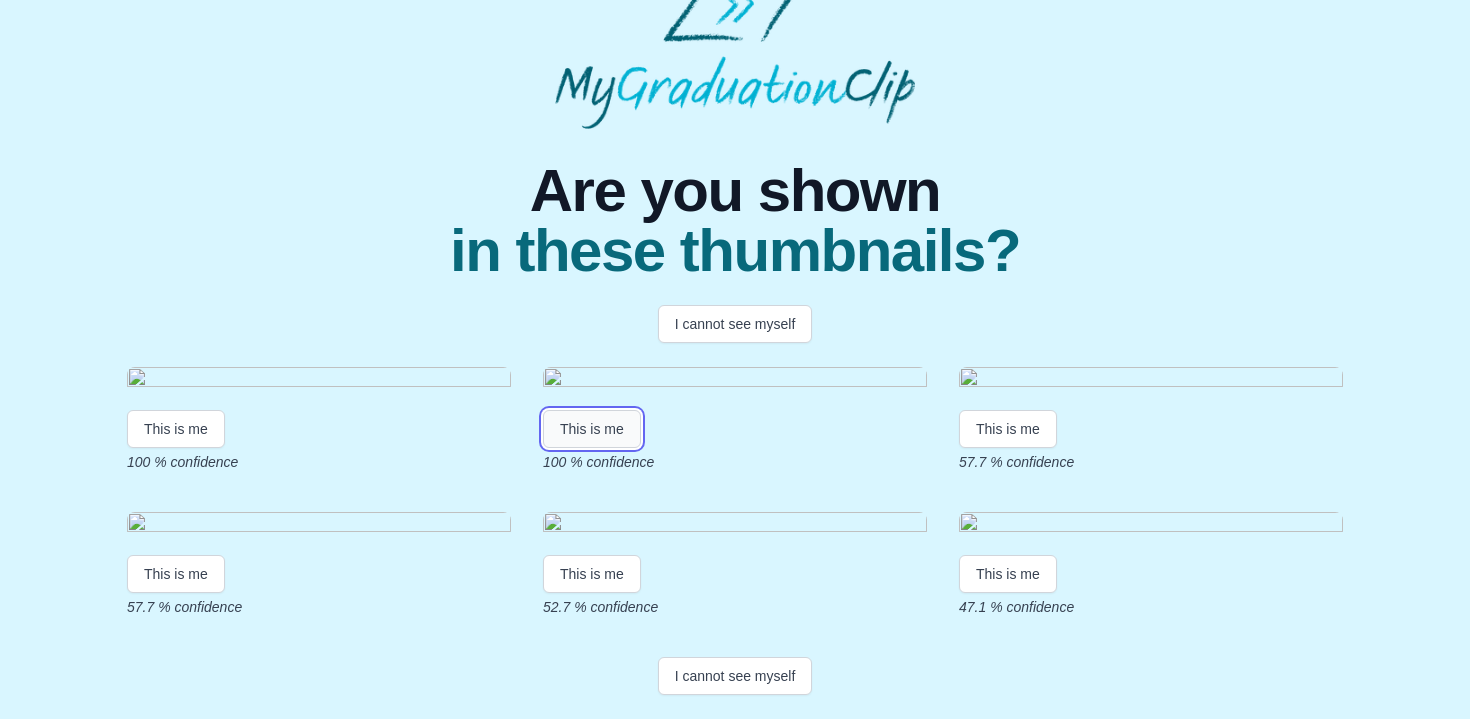 click on "This is me" at bounding box center (592, 429) 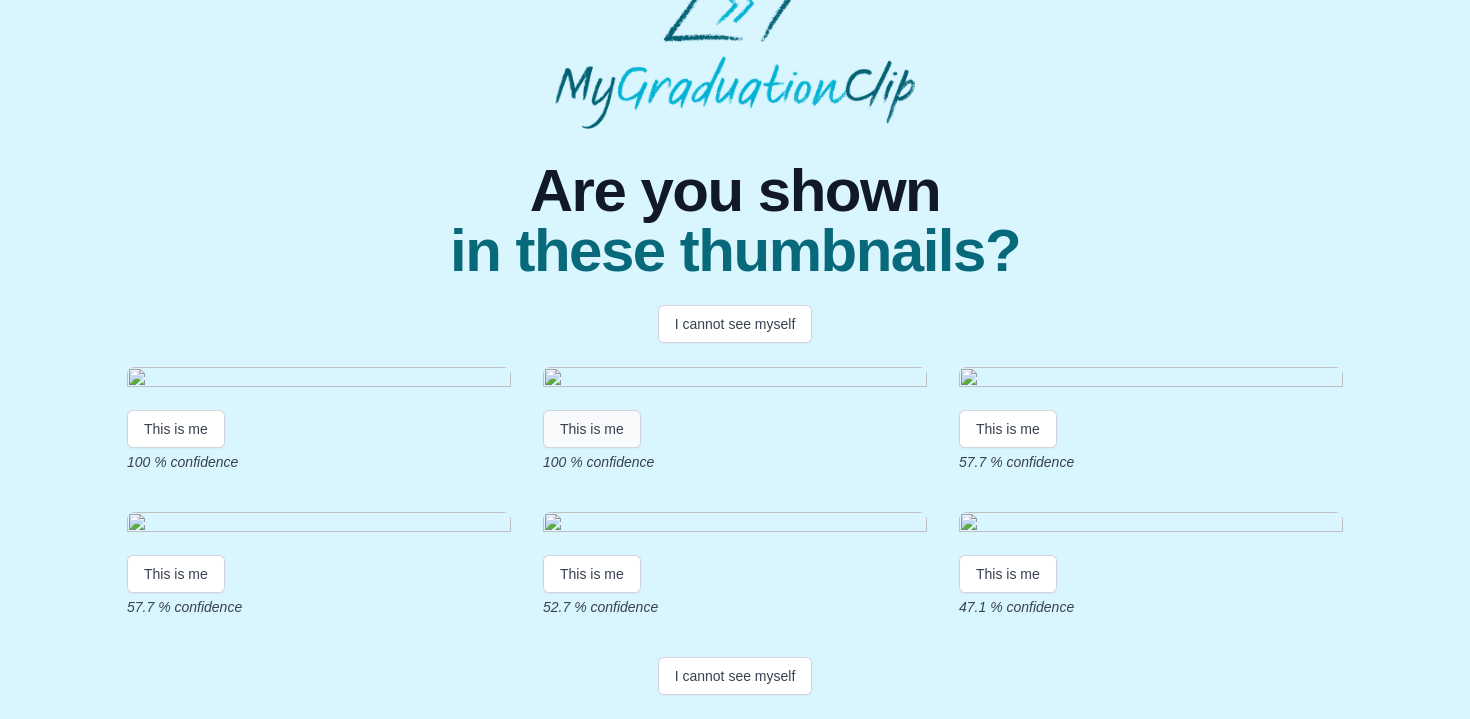 scroll, scrollTop: 0, scrollLeft: 0, axis: both 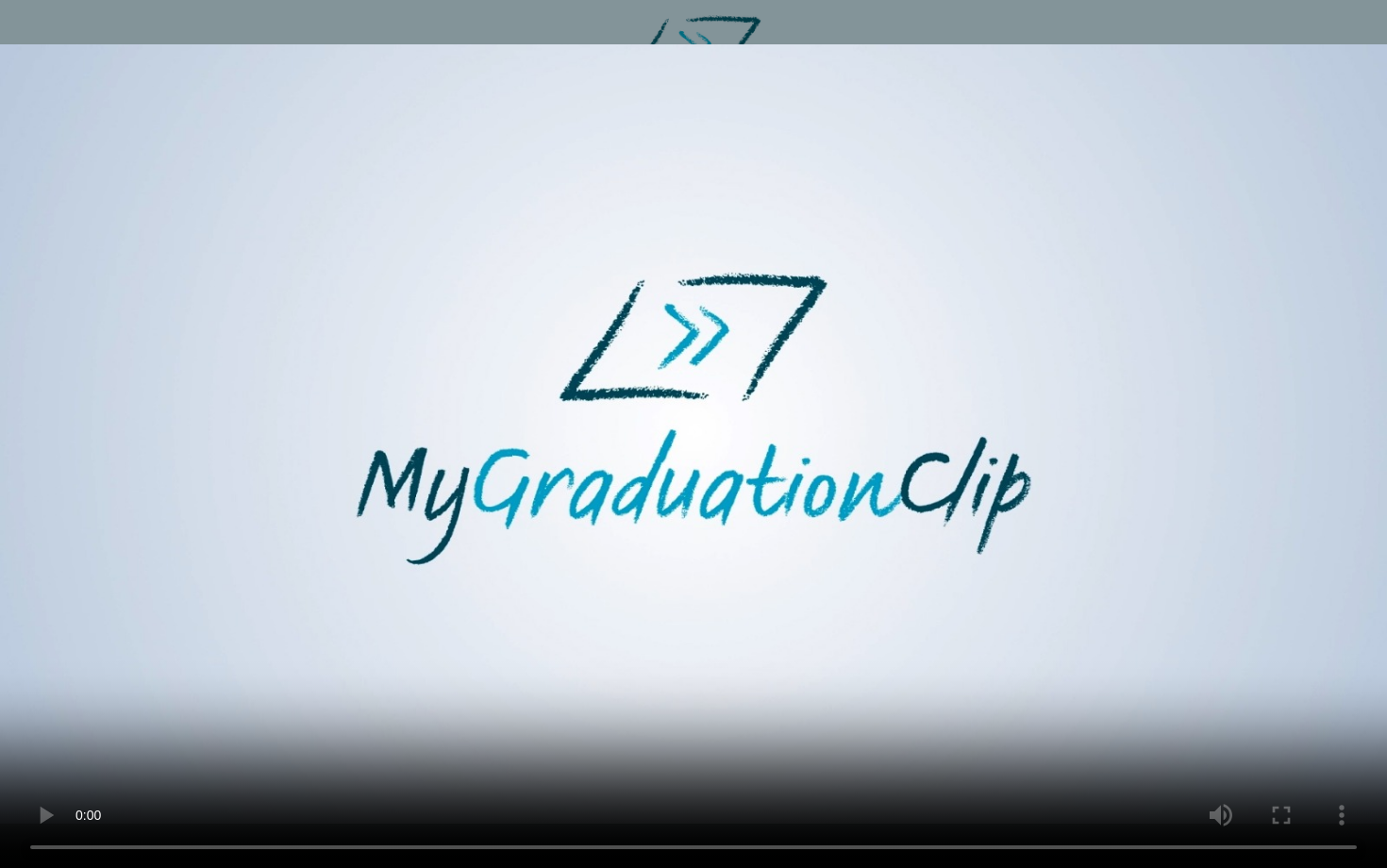type 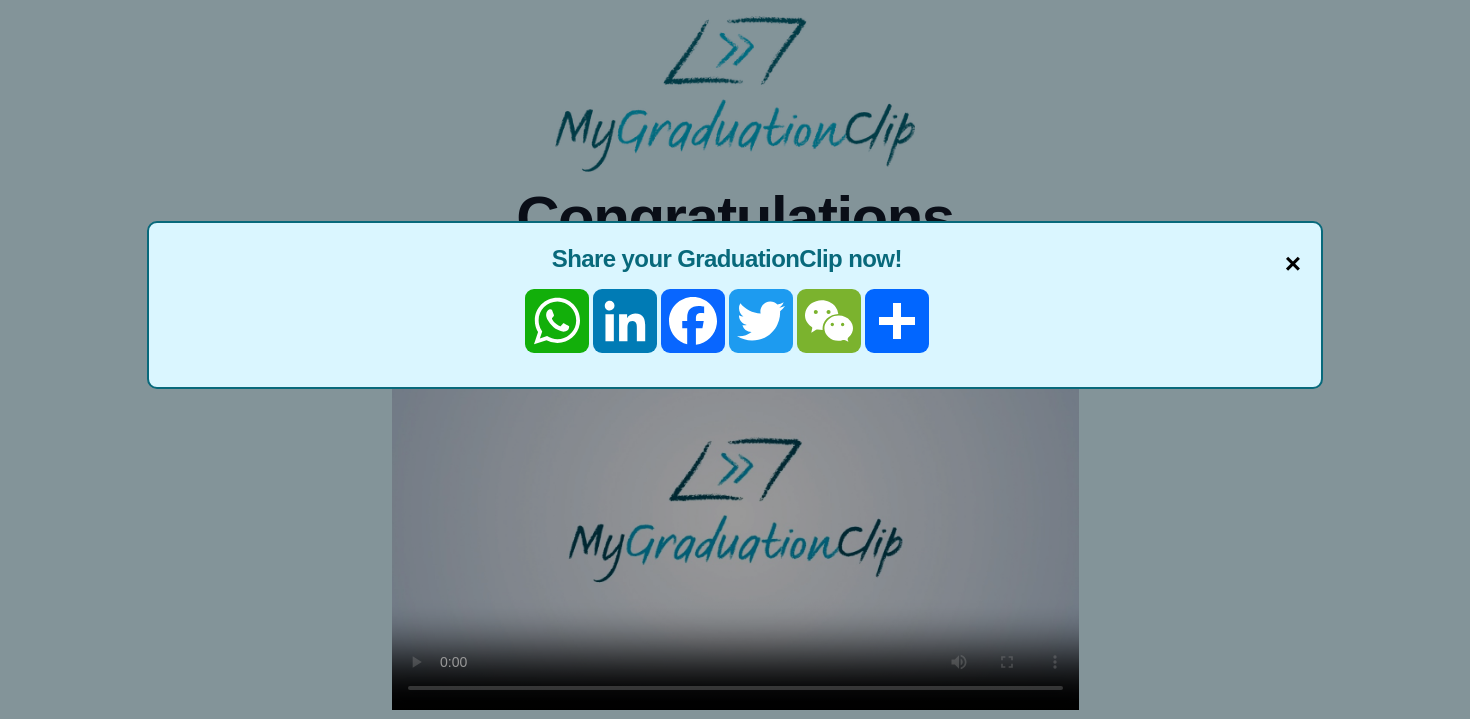 click on "×" at bounding box center (1293, 264) 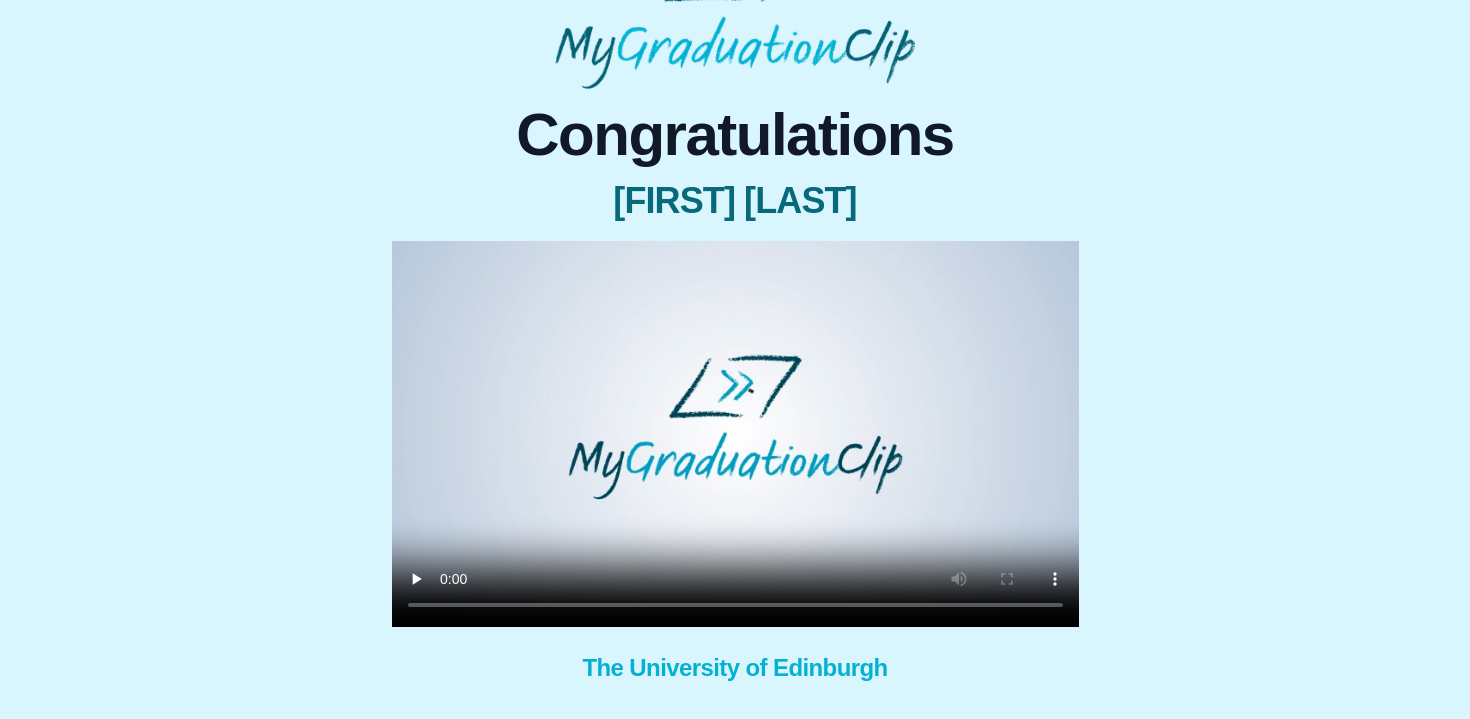scroll, scrollTop: 84, scrollLeft: 0, axis: vertical 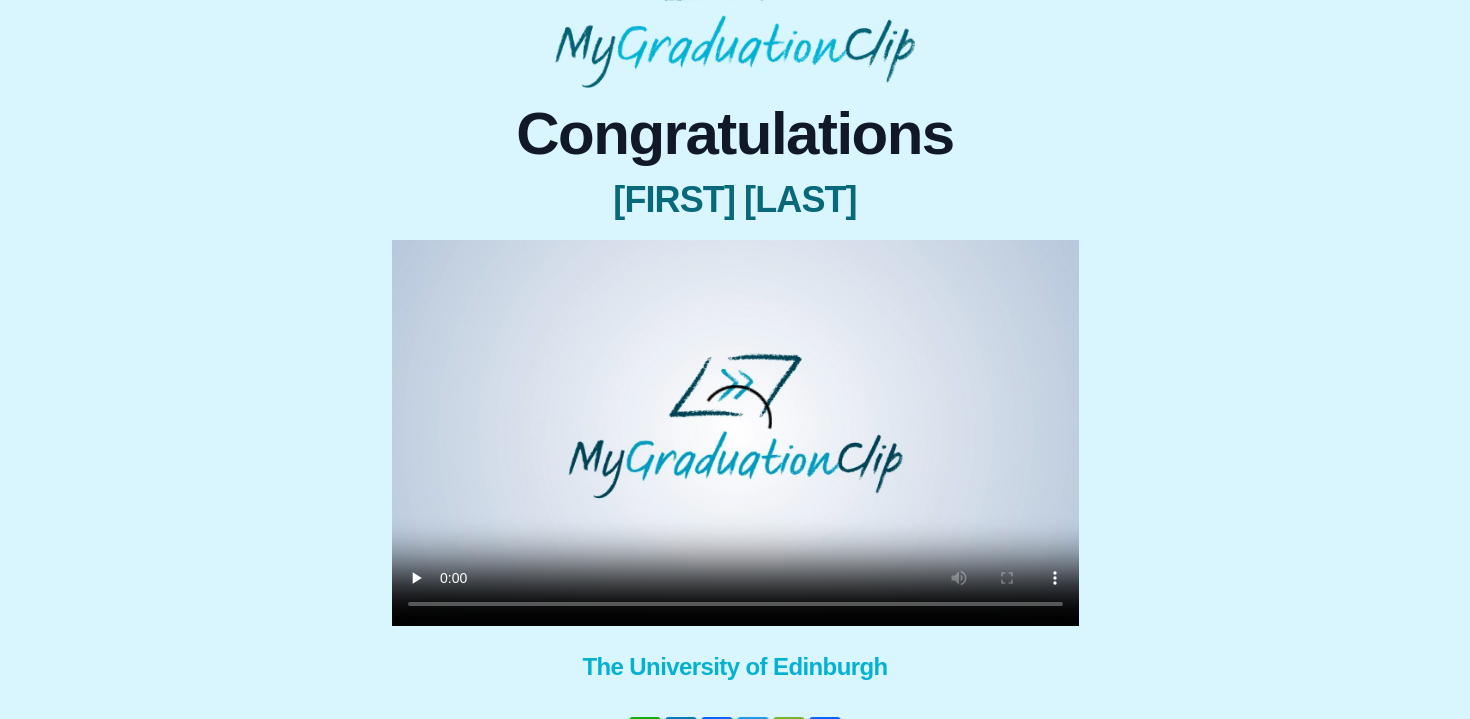 type 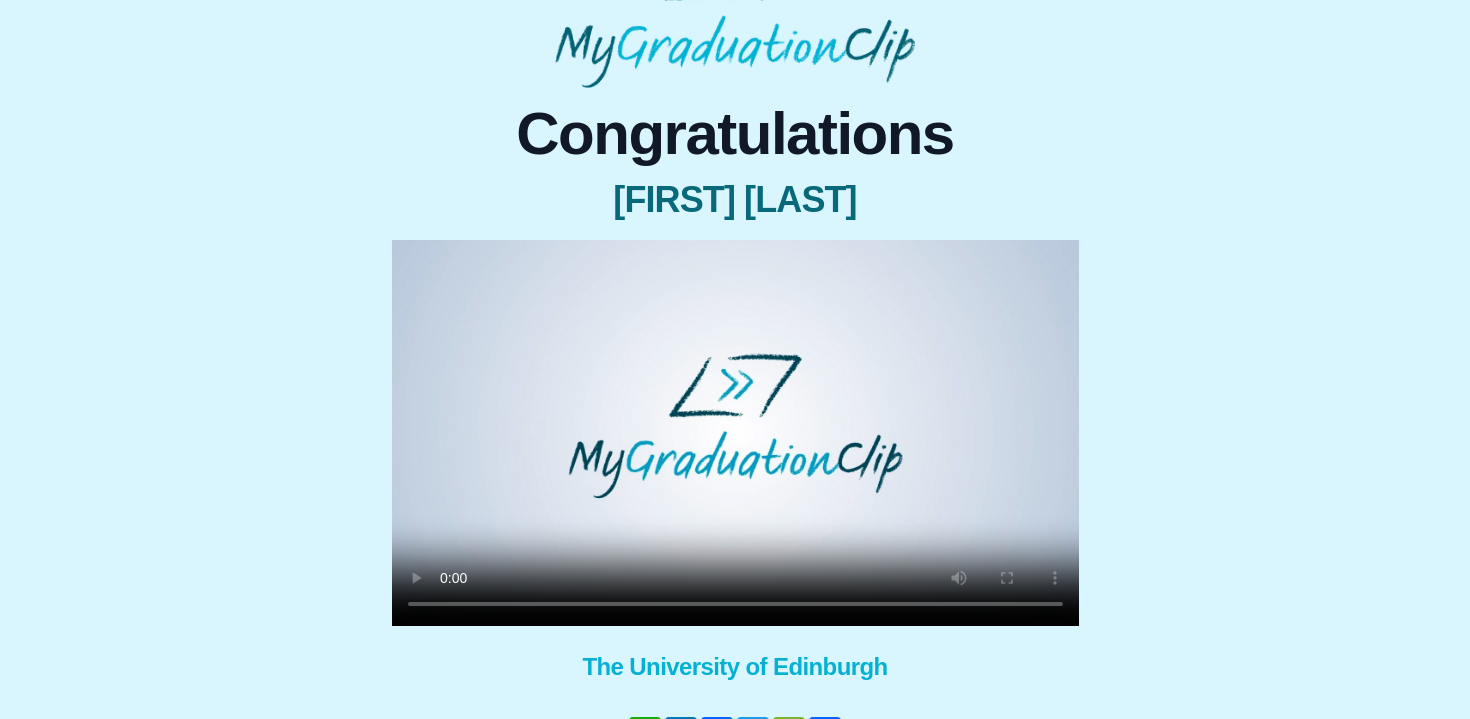 scroll, scrollTop: 0, scrollLeft: 0, axis: both 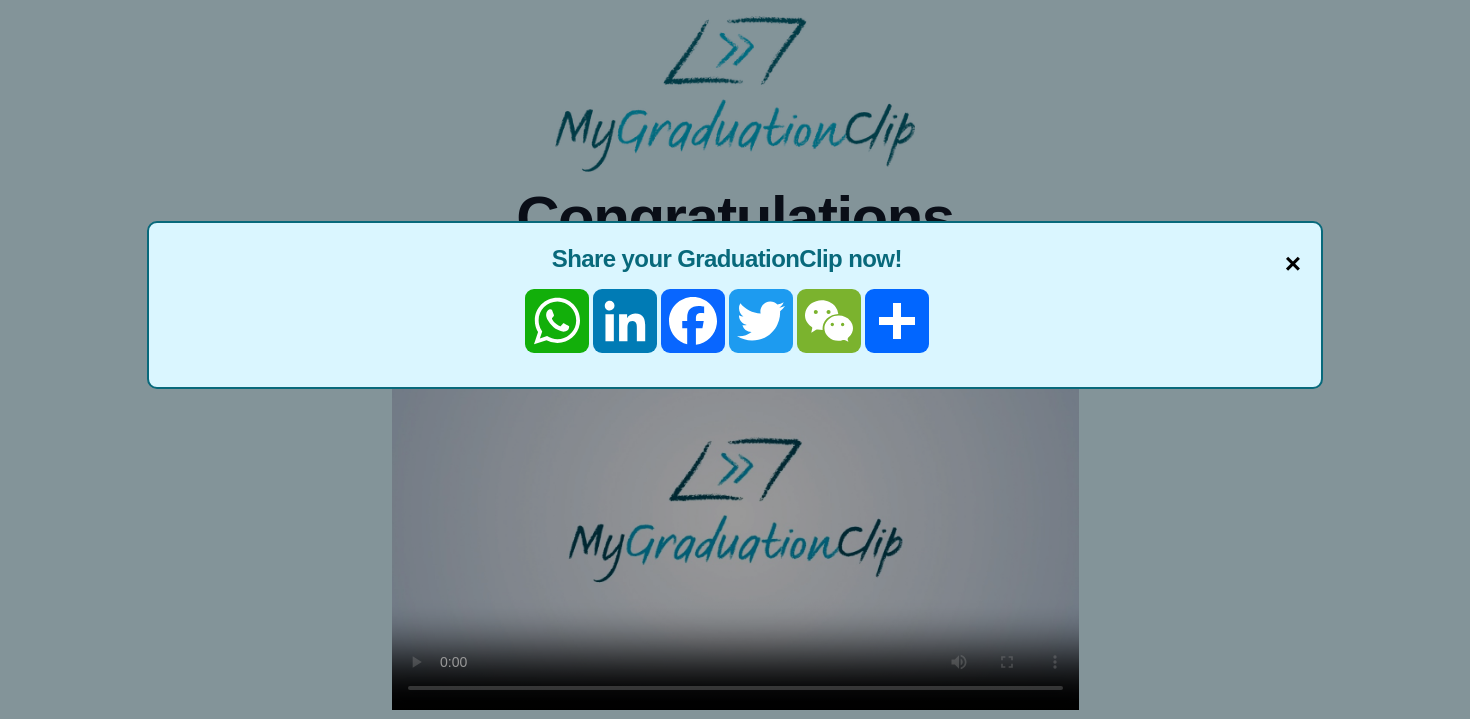 click on "×" at bounding box center [1293, 264] 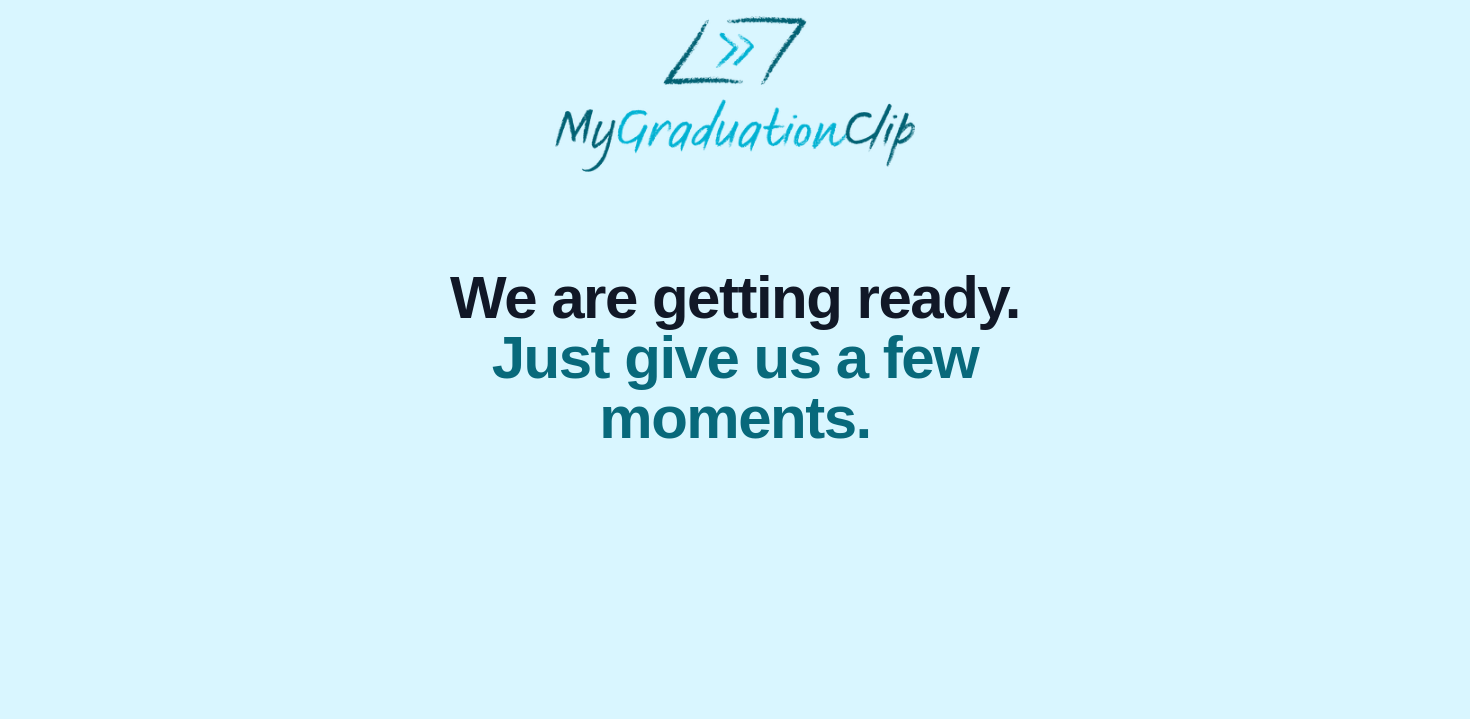 scroll, scrollTop: 0, scrollLeft: 0, axis: both 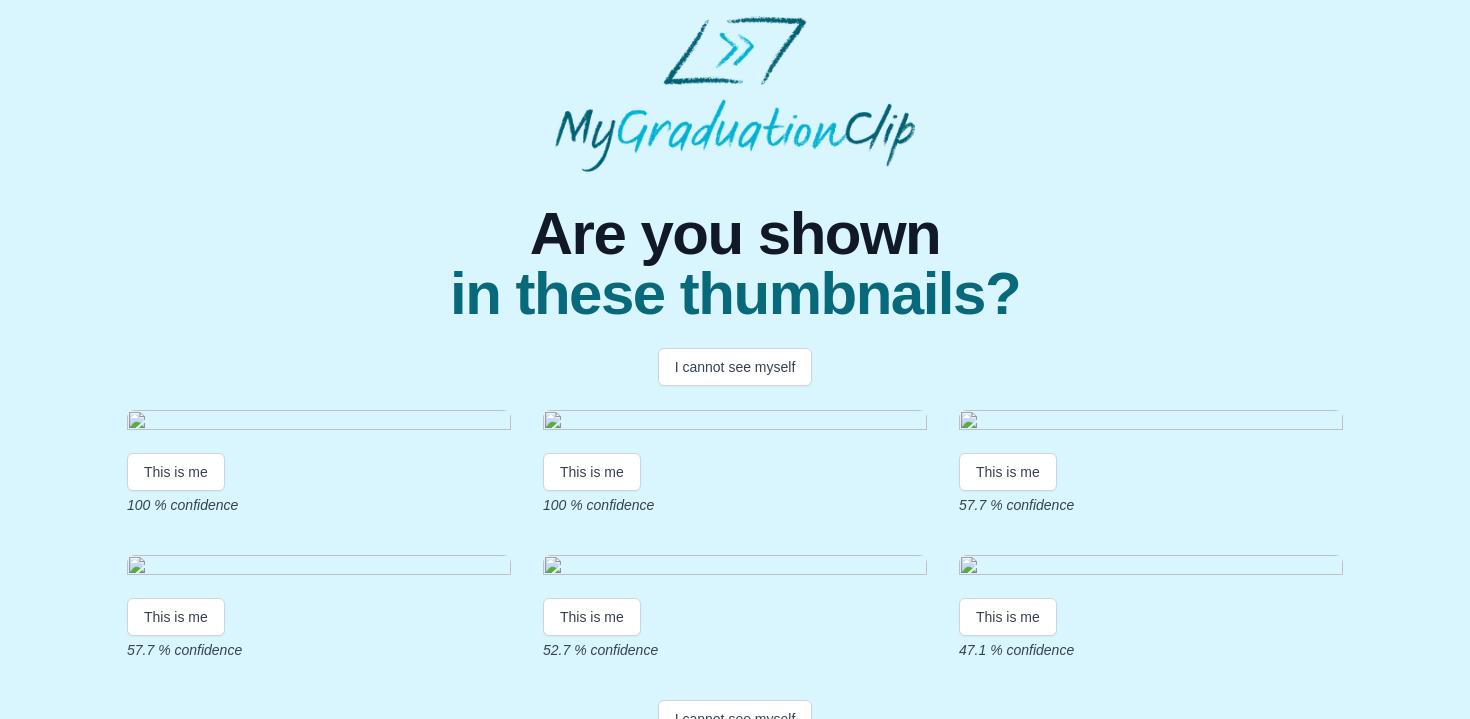 click on "This is me  100 % confidence  This is me  100 % confidence  This is me  57.7 % confidence  This is me  57.7 % confidence  This is me  52.7 % confidence  This is me  47.1 % confidence" at bounding box center [735, 535] 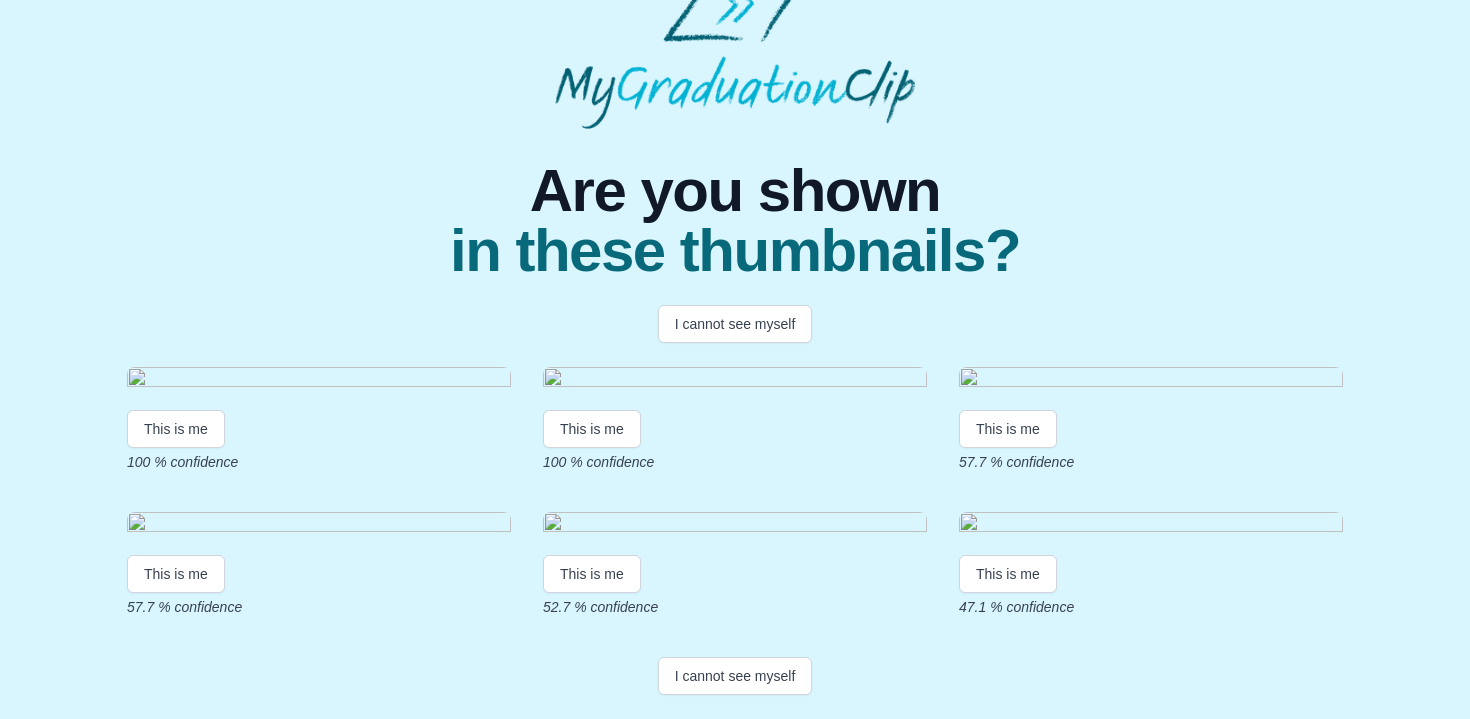 scroll, scrollTop: 278, scrollLeft: 0, axis: vertical 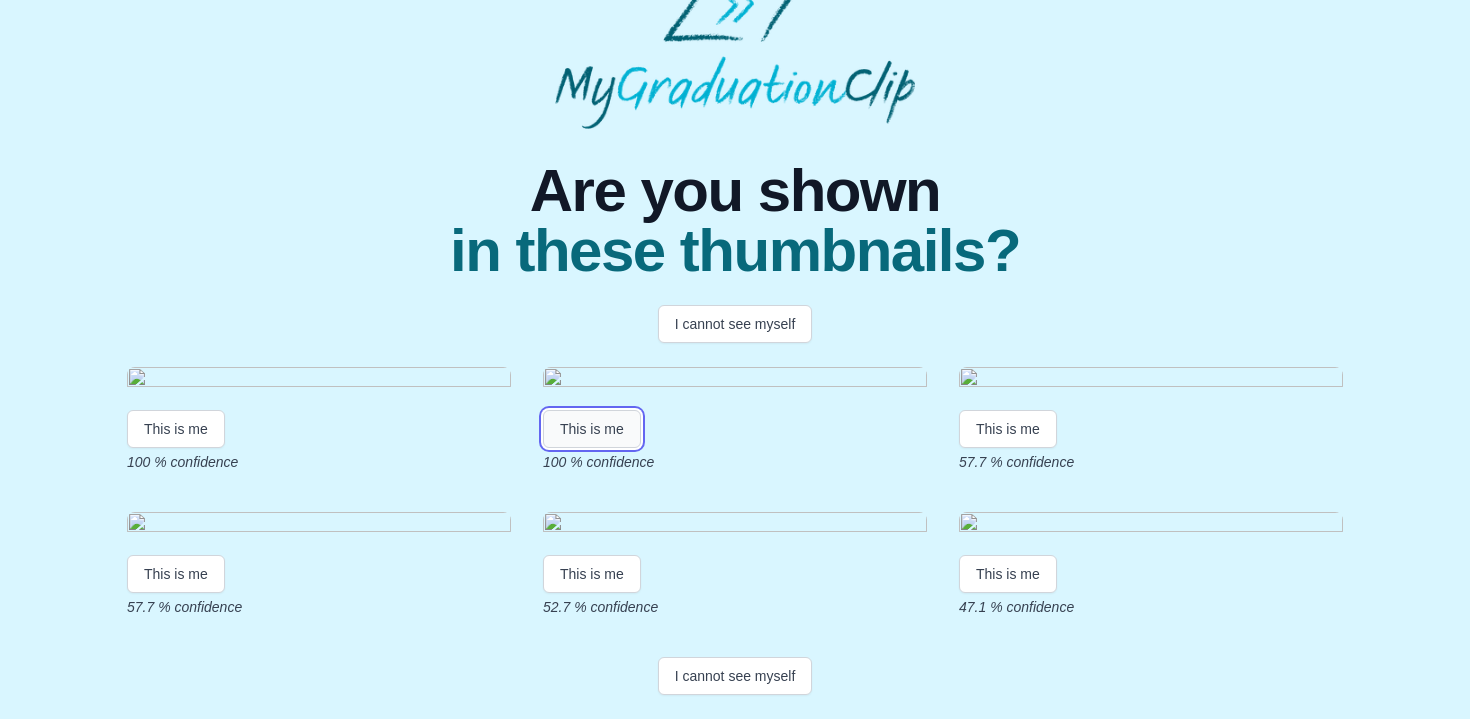click on "This is me" at bounding box center (592, 429) 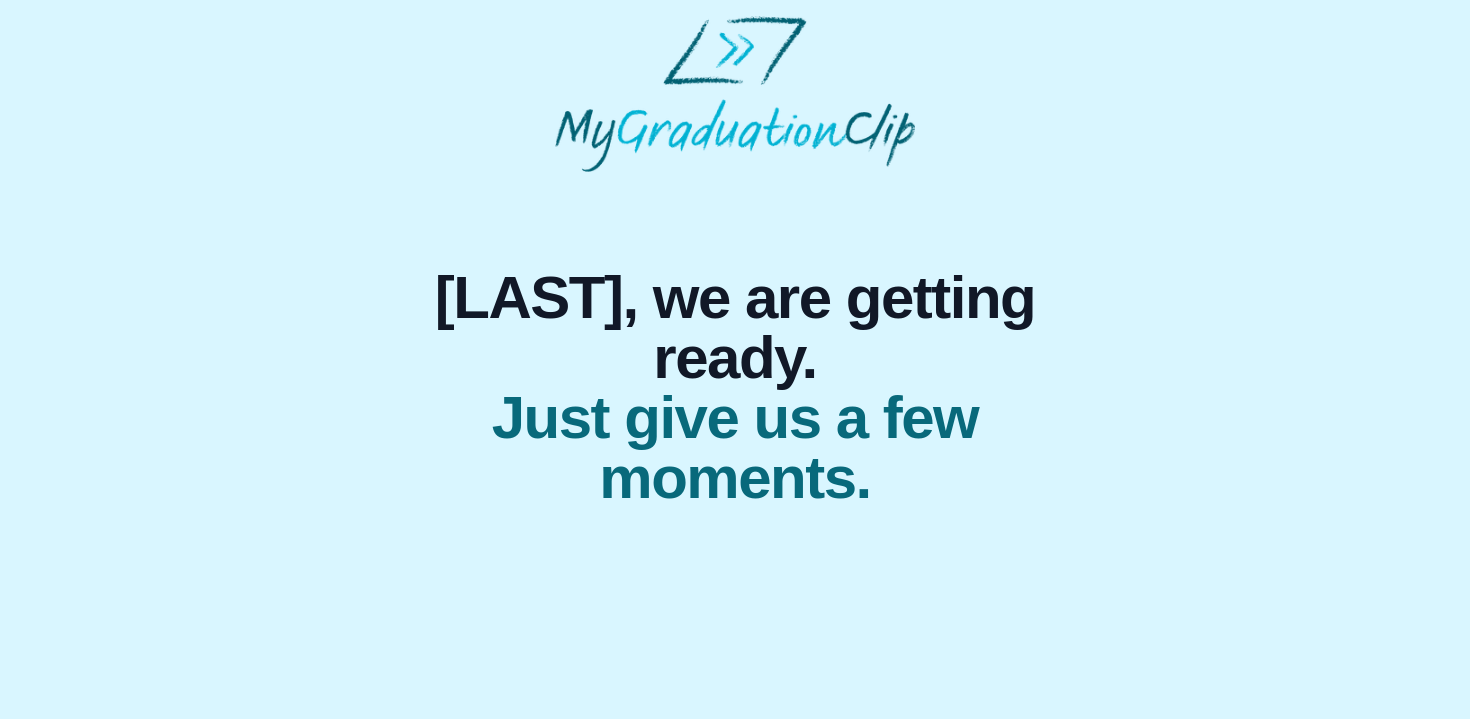 scroll, scrollTop: 0, scrollLeft: 0, axis: both 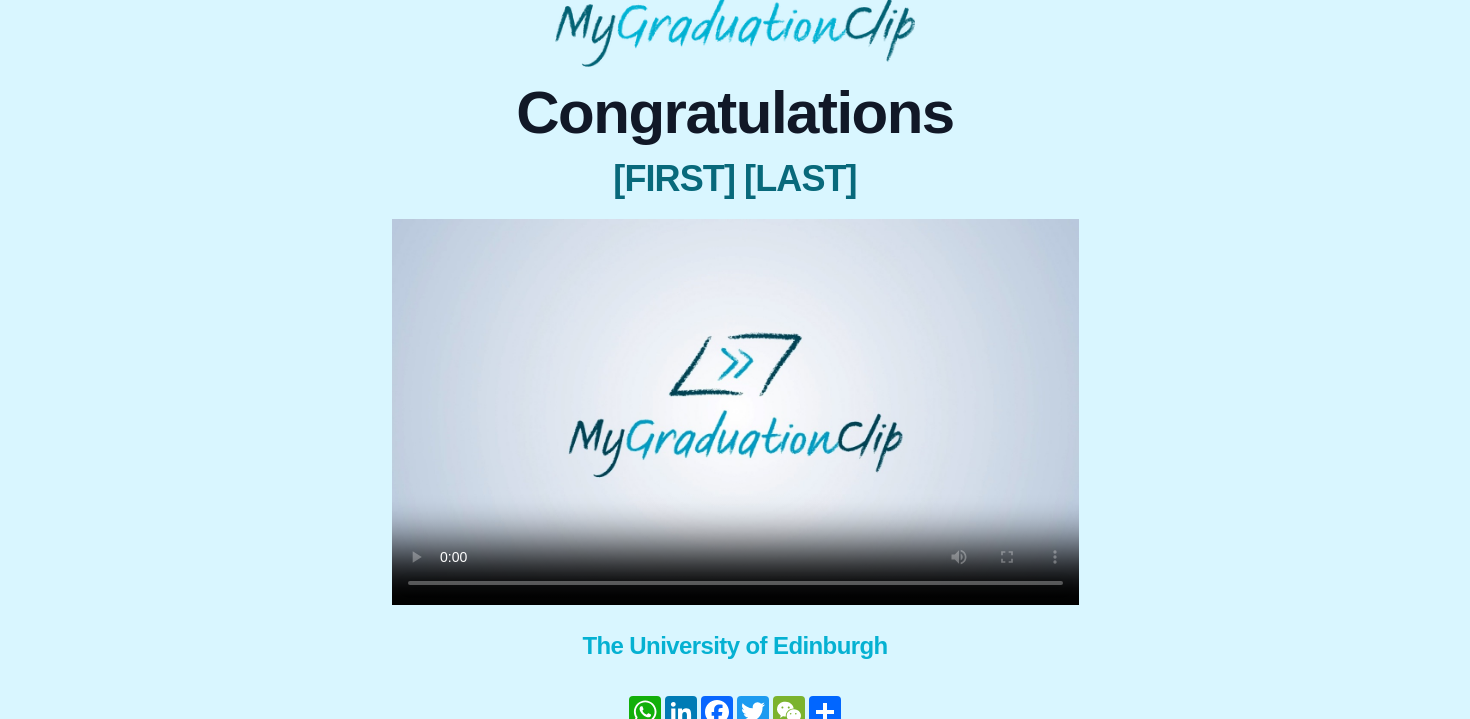type 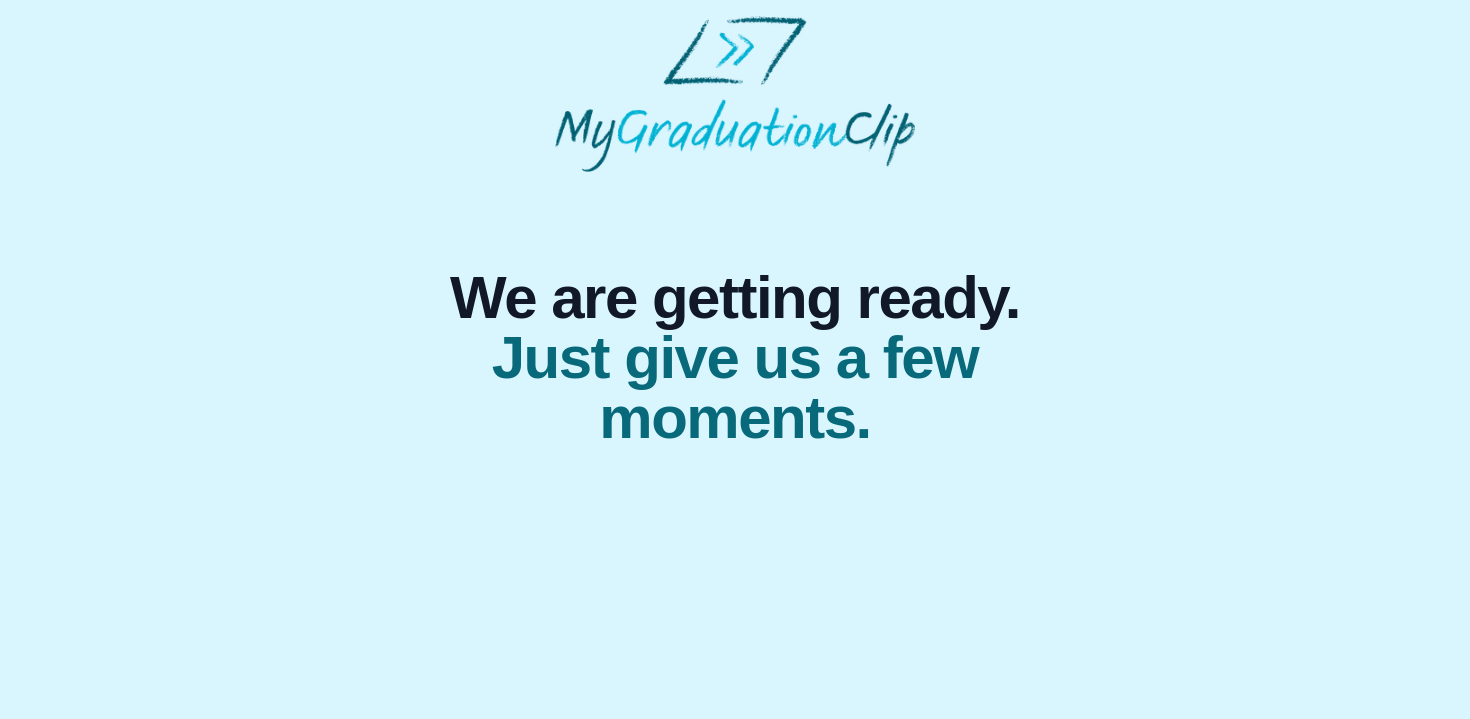 scroll, scrollTop: 0, scrollLeft: 0, axis: both 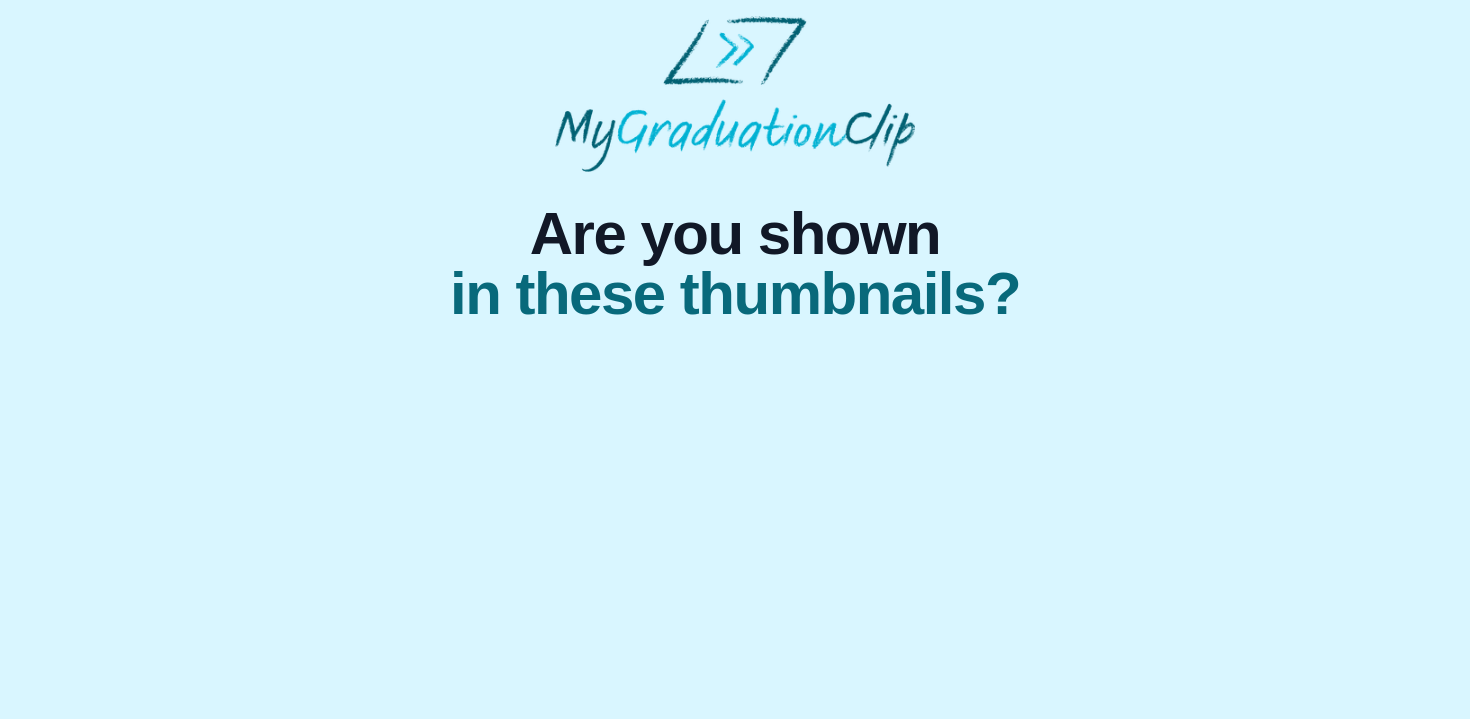 click on "Are you shown in these thumbnails?" at bounding box center (735, 186) 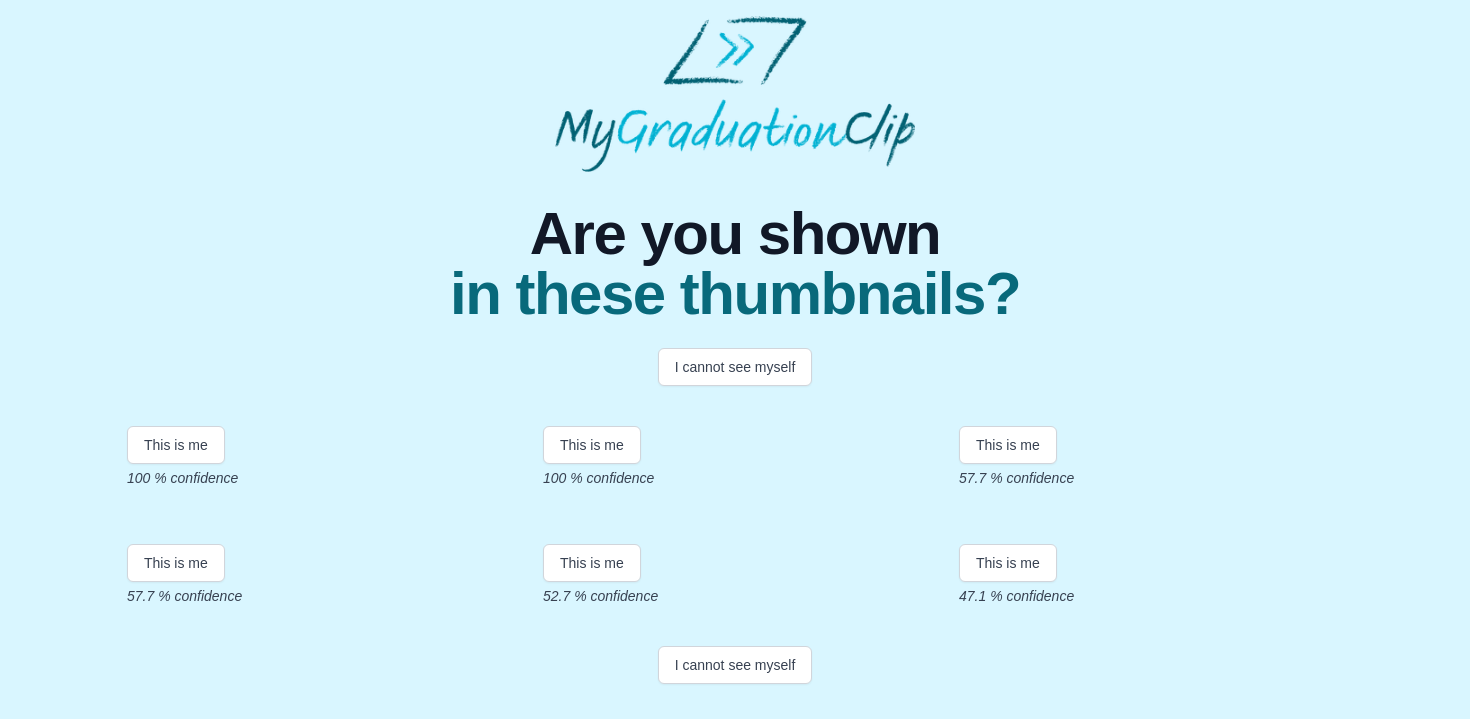 scroll, scrollTop: 180, scrollLeft: 0, axis: vertical 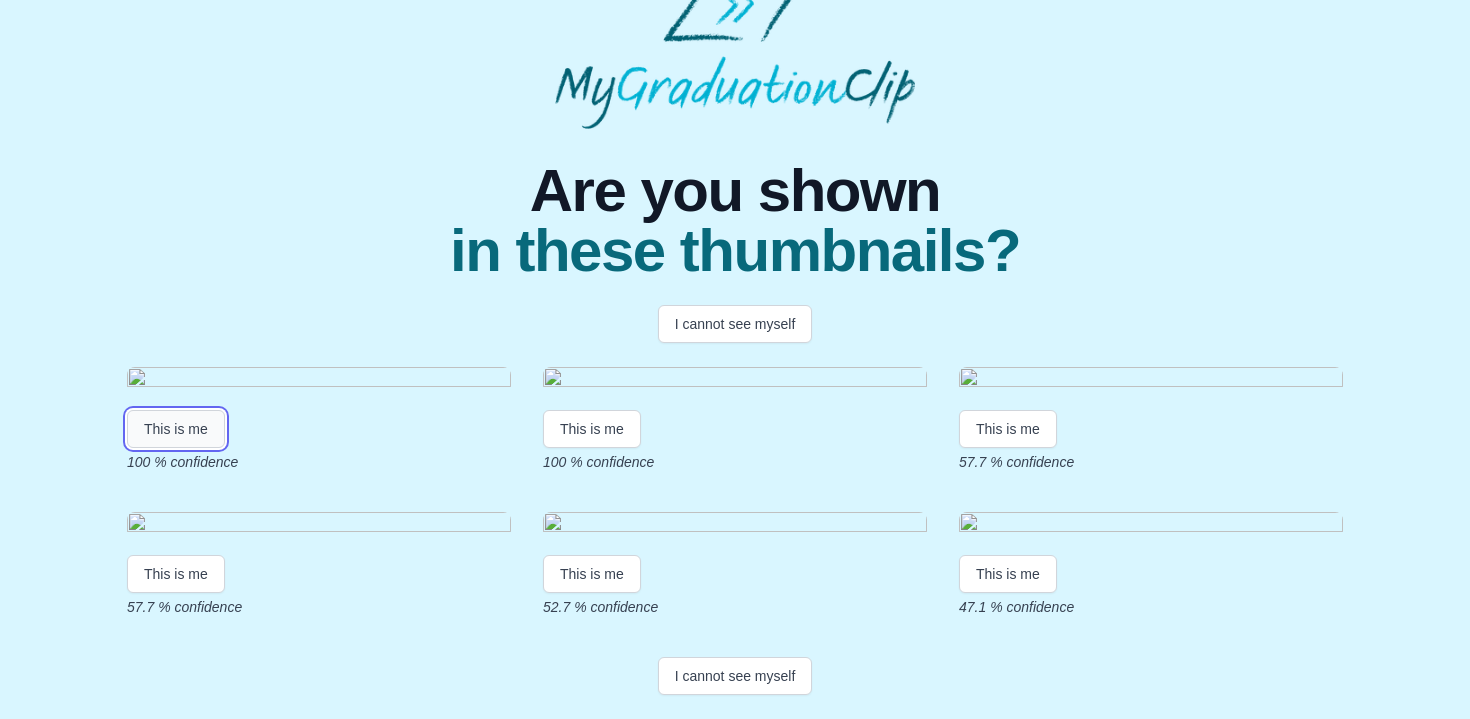 click on "This is me" at bounding box center [176, 429] 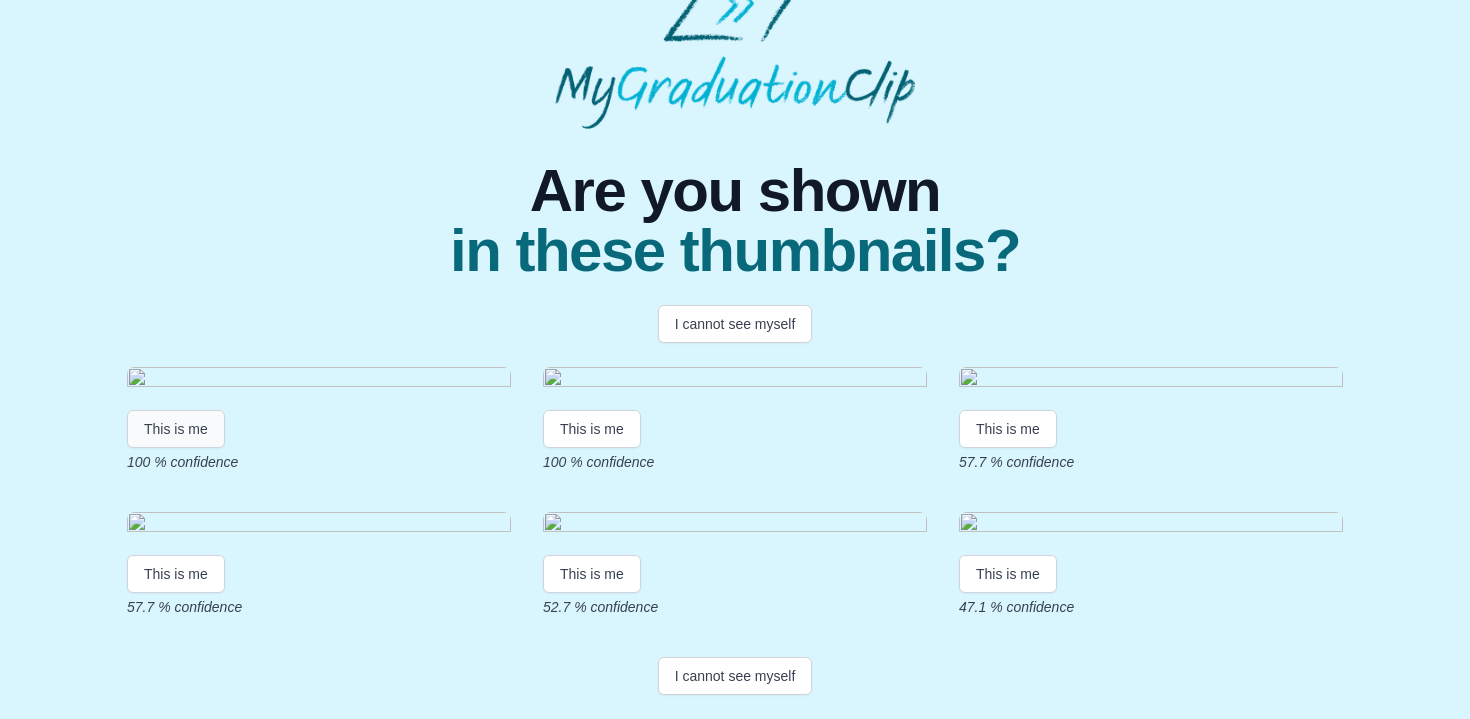 scroll, scrollTop: 0, scrollLeft: 0, axis: both 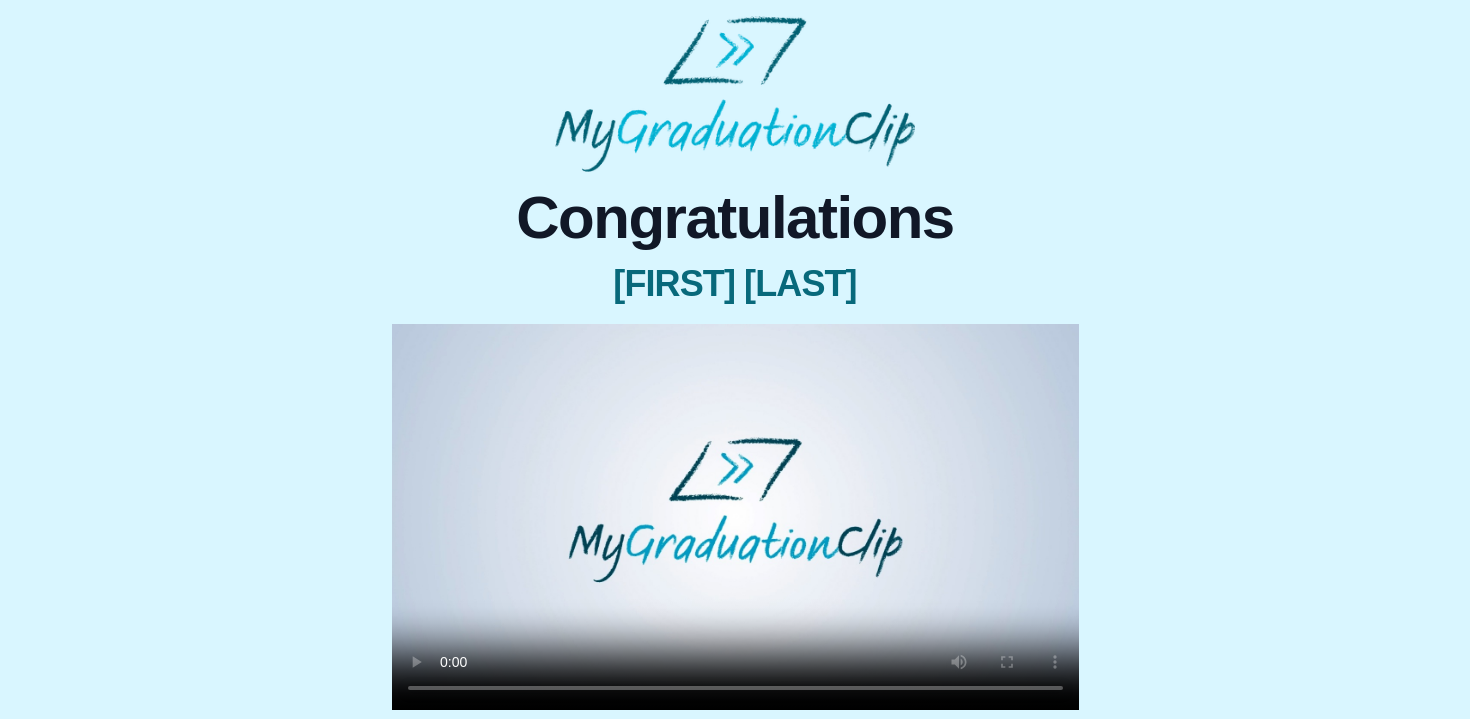 type 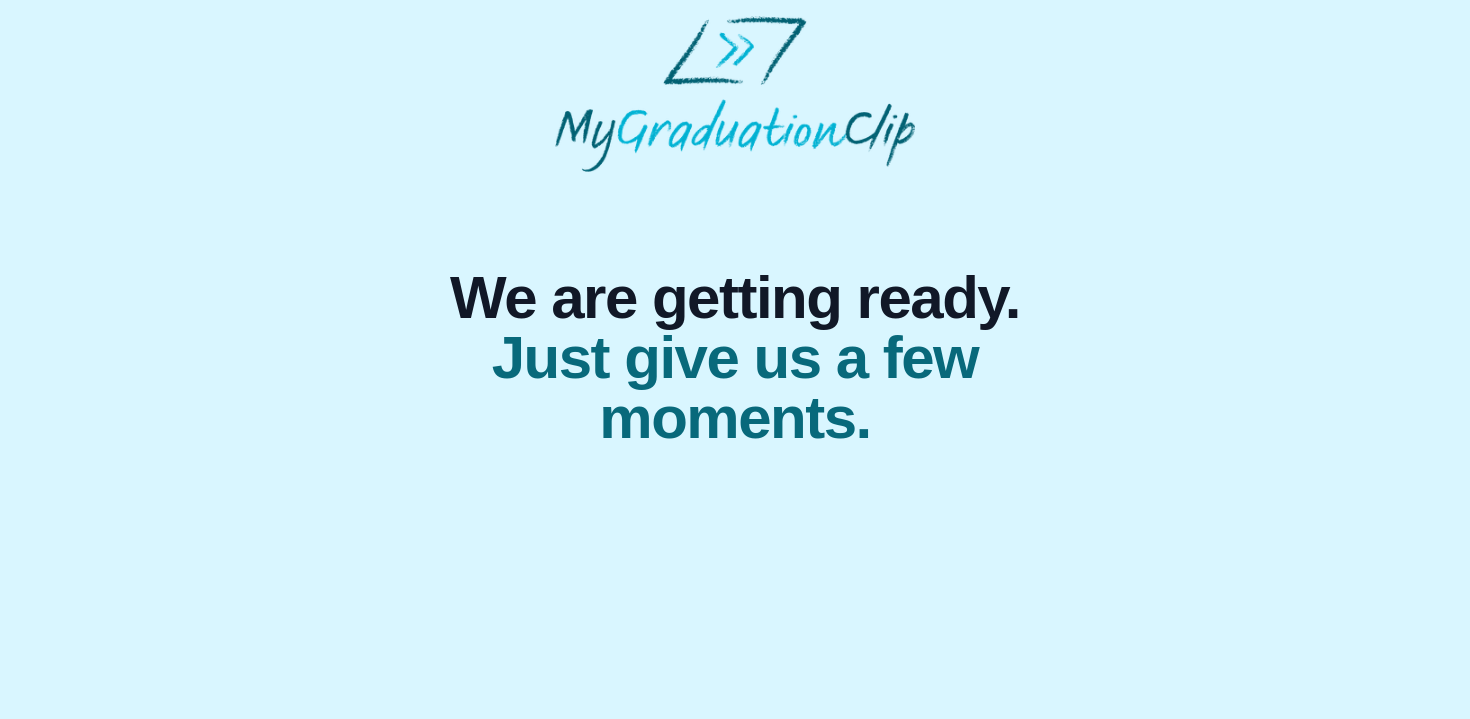 scroll, scrollTop: 0, scrollLeft: 0, axis: both 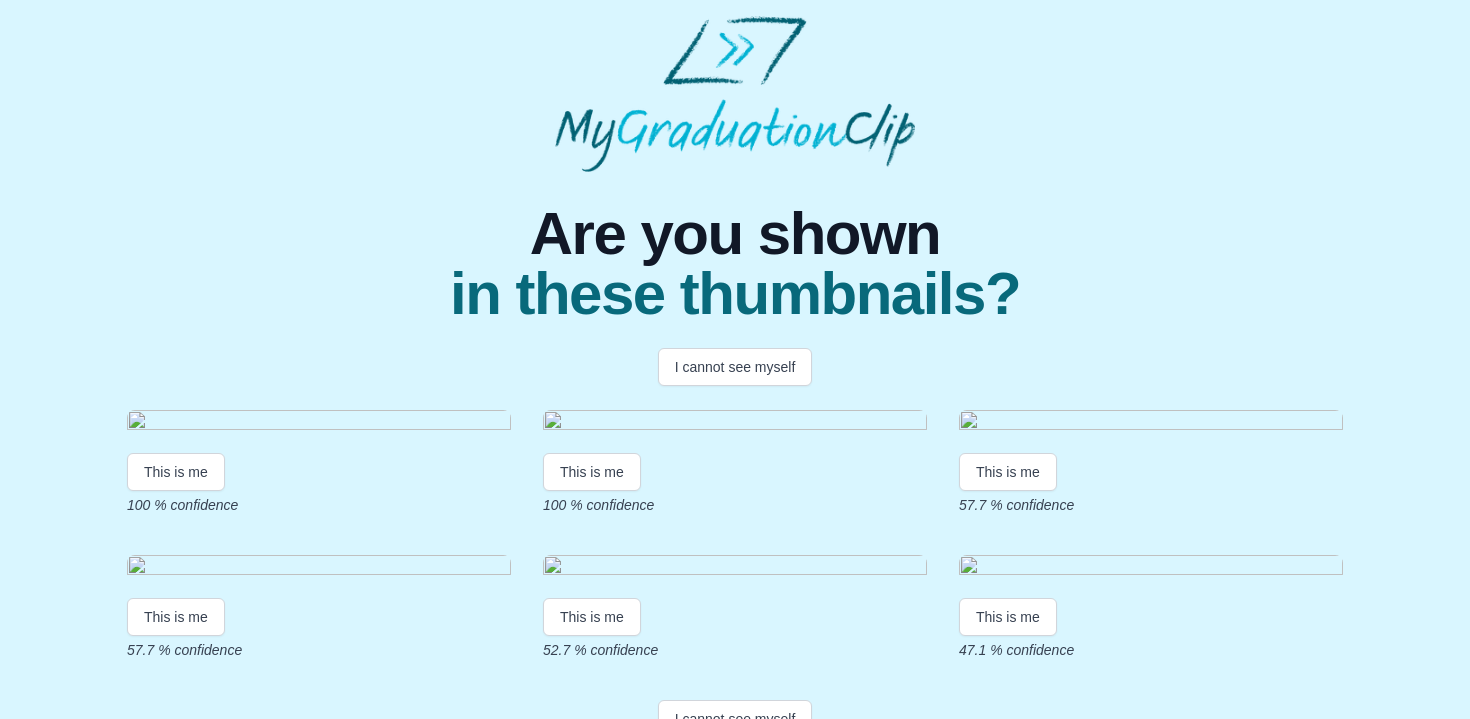 click at bounding box center [735, 423] 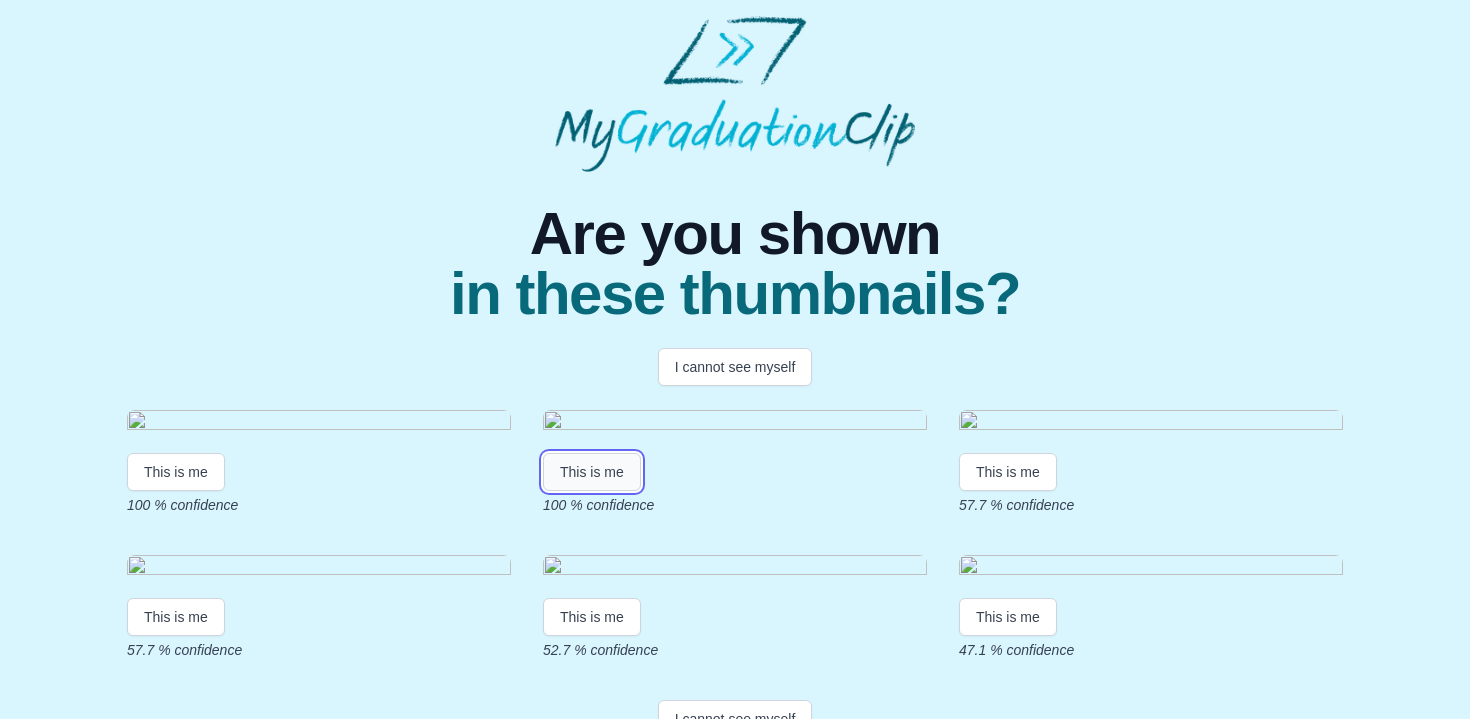click on "This is me" at bounding box center [592, 472] 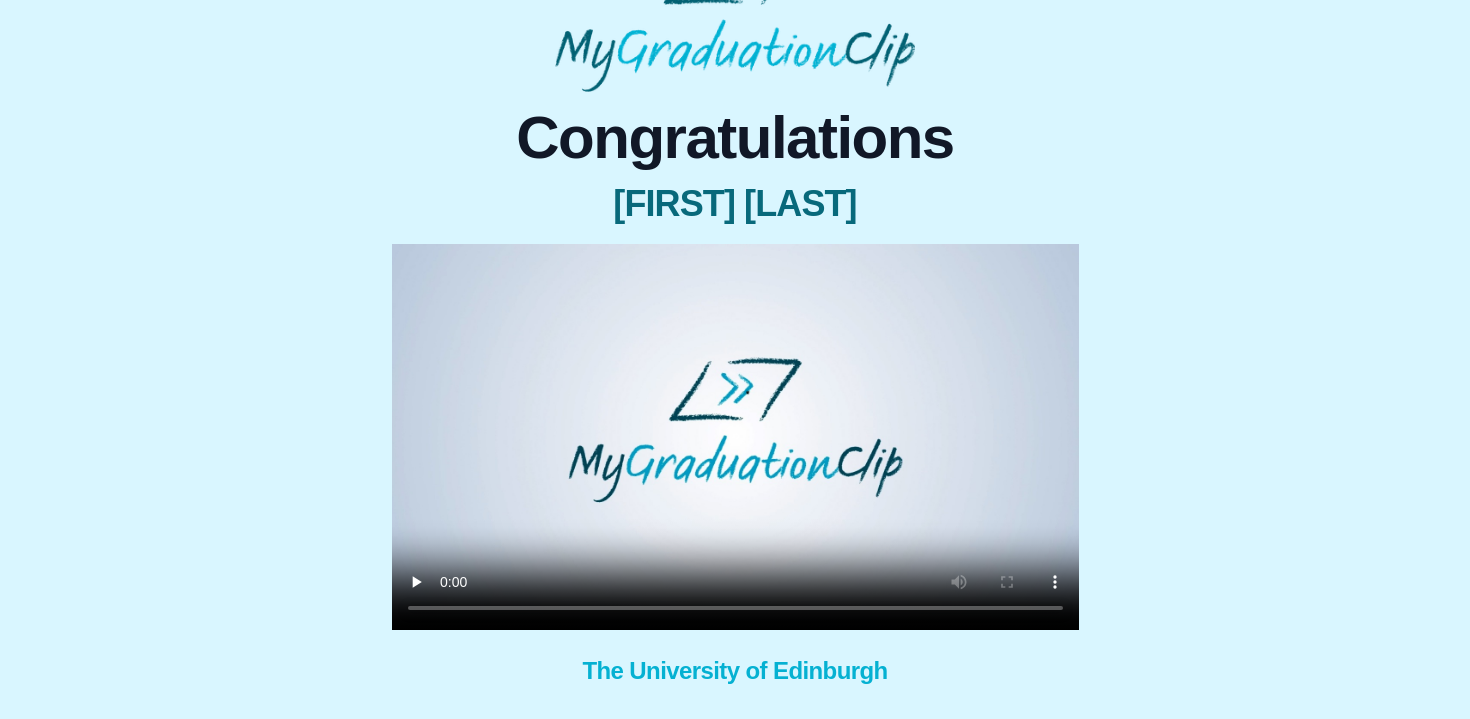 scroll, scrollTop: 107, scrollLeft: 0, axis: vertical 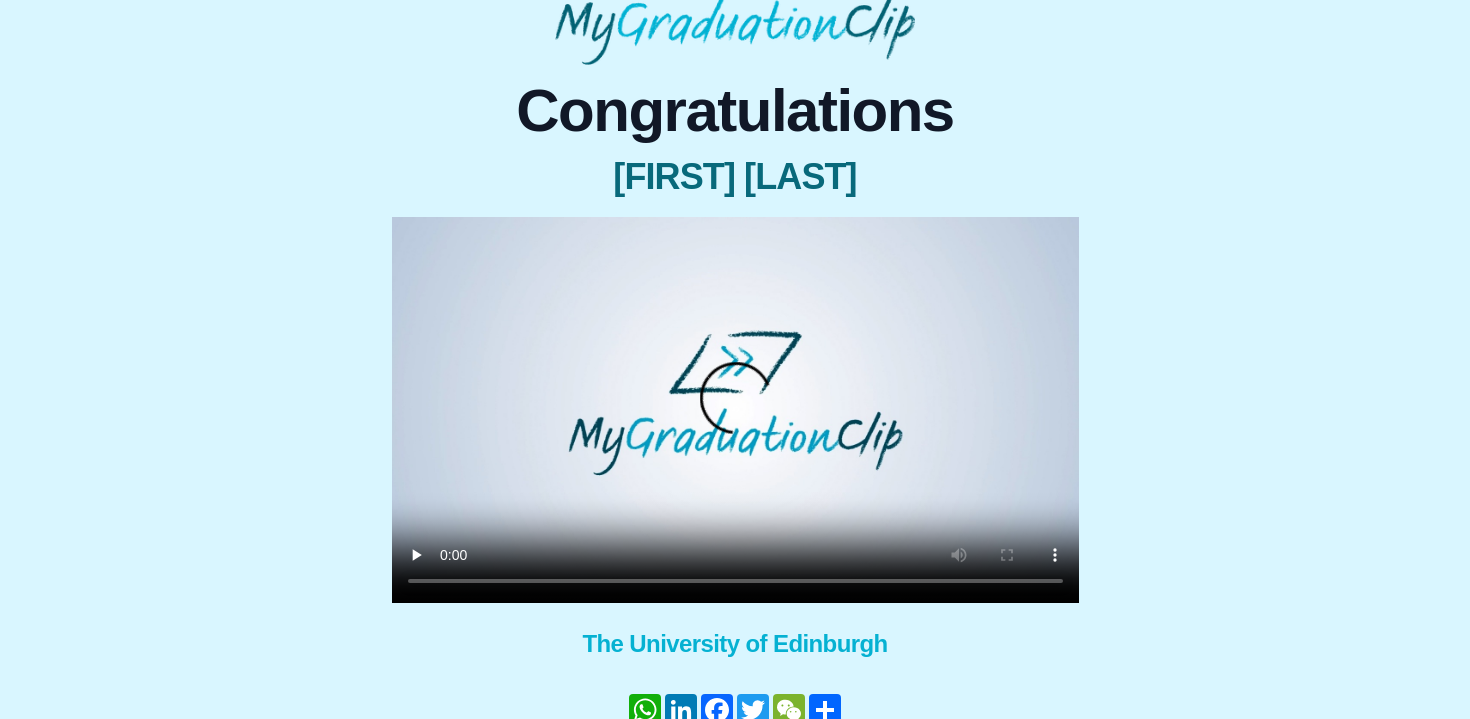 type 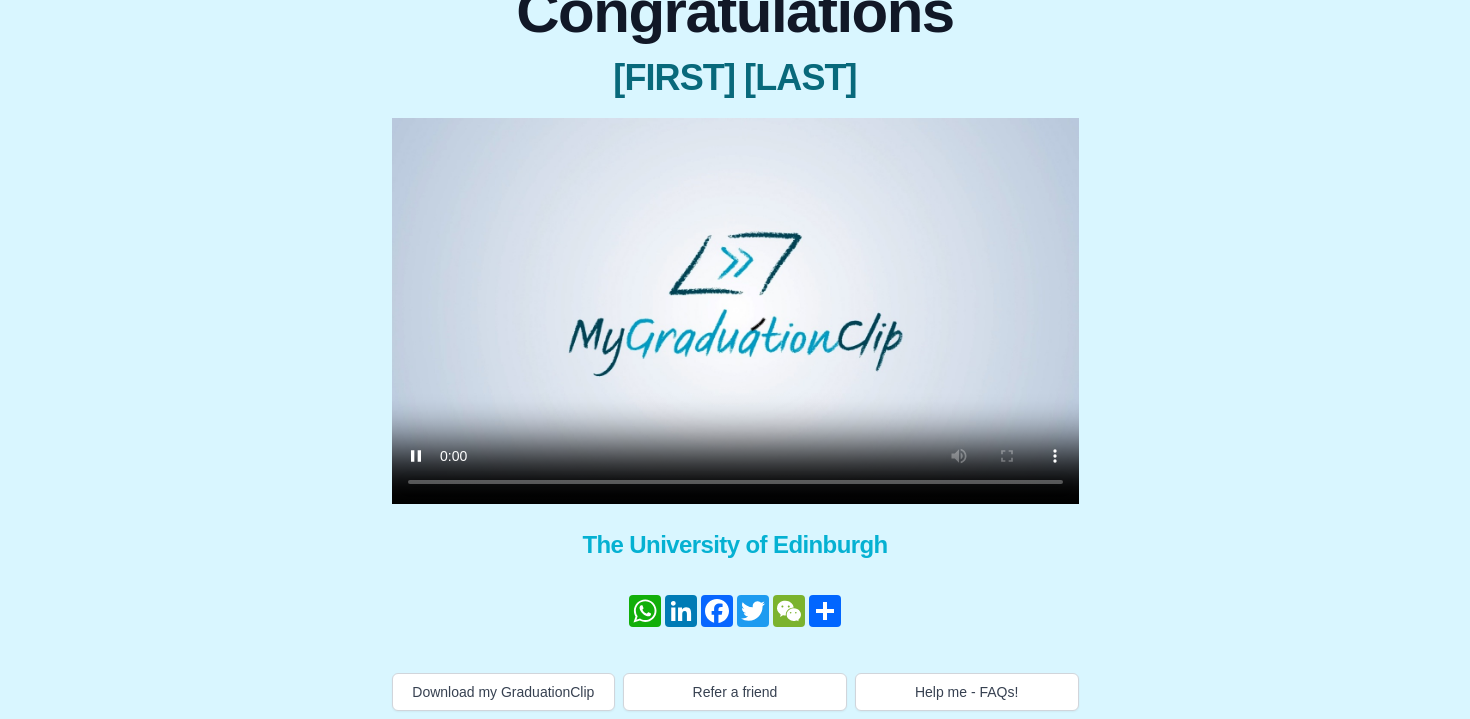 scroll, scrollTop: 214, scrollLeft: 0, axis: vertical 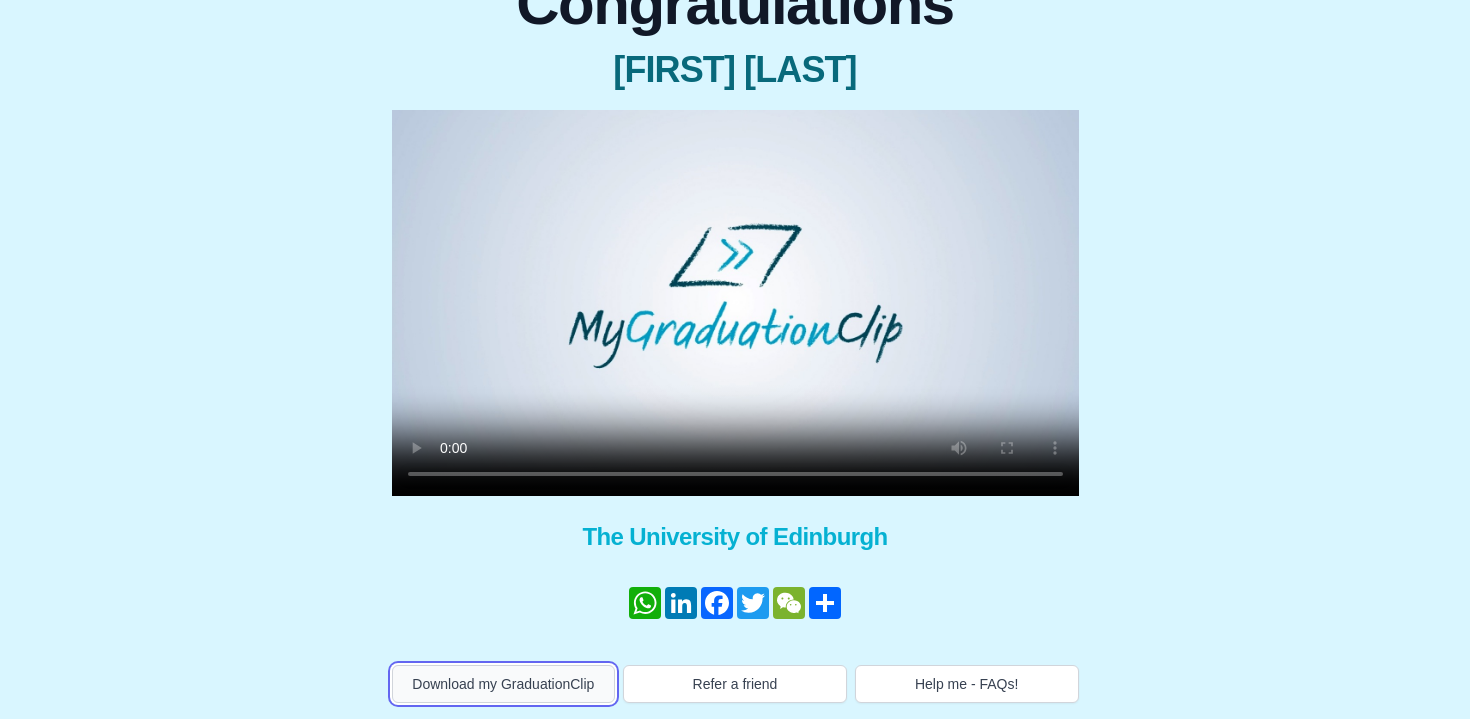 click on "Download my GraduationClip" at bounding box center [504, 684] 